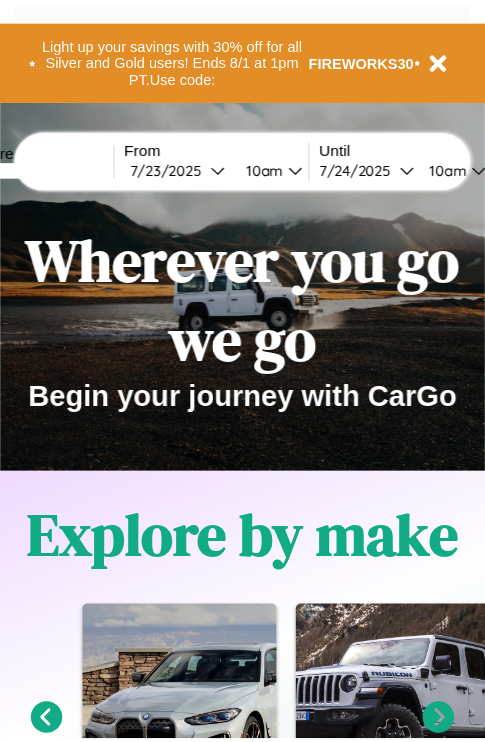 scroll, scrollTop: 0, scrollLeft: 0, axis: both 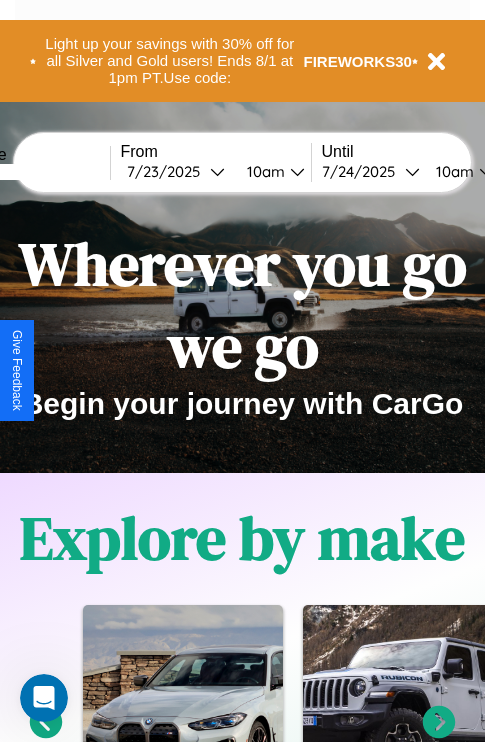 click at bounding box center [35, 172] 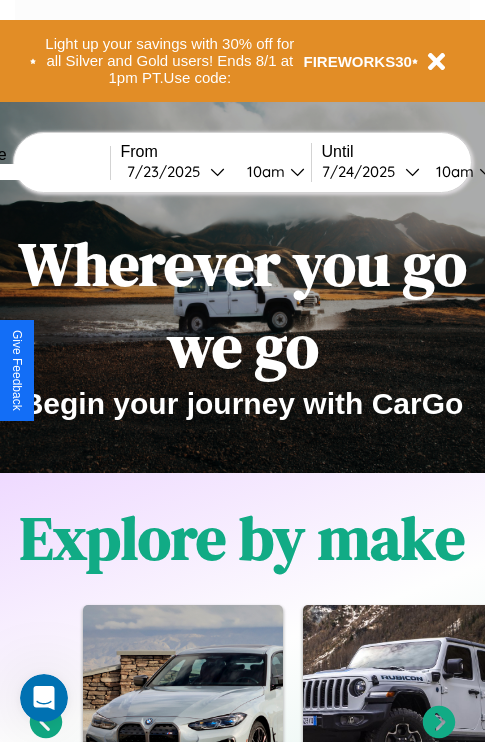 type on "******" 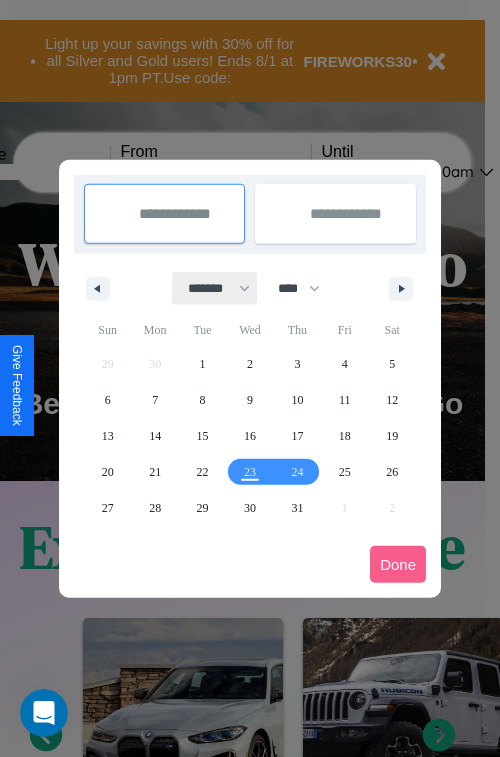 click on "******* ******** ***** ***** *** **** **** ****** ********* ******* ******** ********" at bounding box center (215, 288) 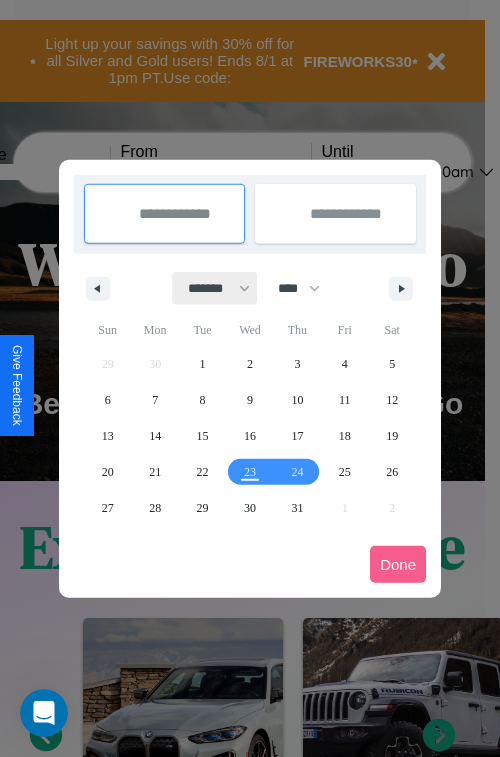 select on "*" 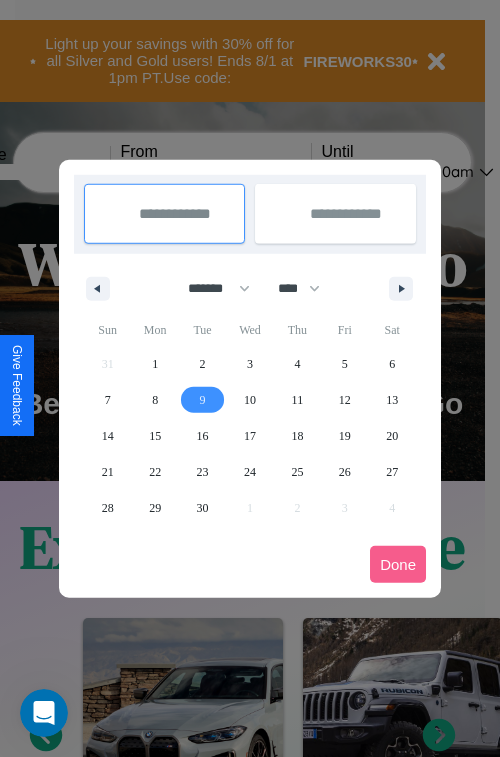 click on "9" at bounding box center (203, 400) 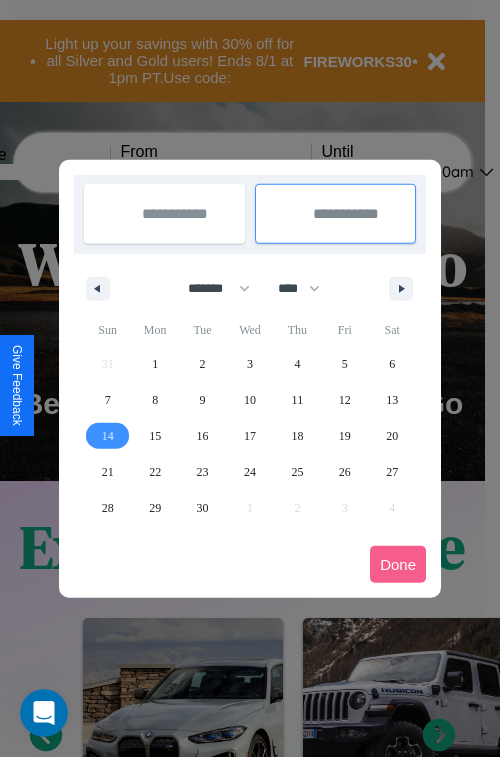 click on "14" at bounding box center [108, 436] 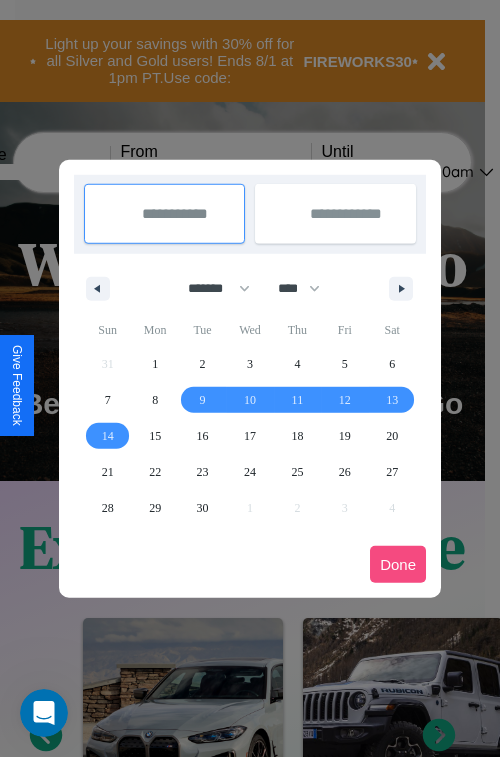 click on "Done" at bounding box center (398, 564) 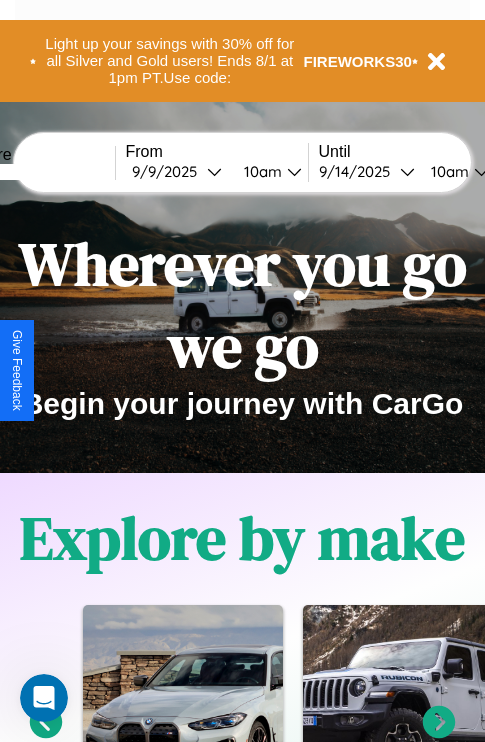 click on "10am" at bounding box center (260, 171) 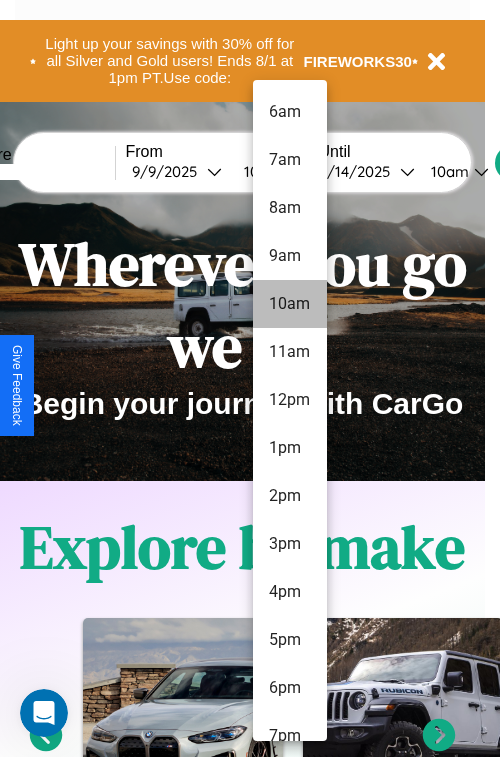 click on "10am" at bounding box center (290, 304) 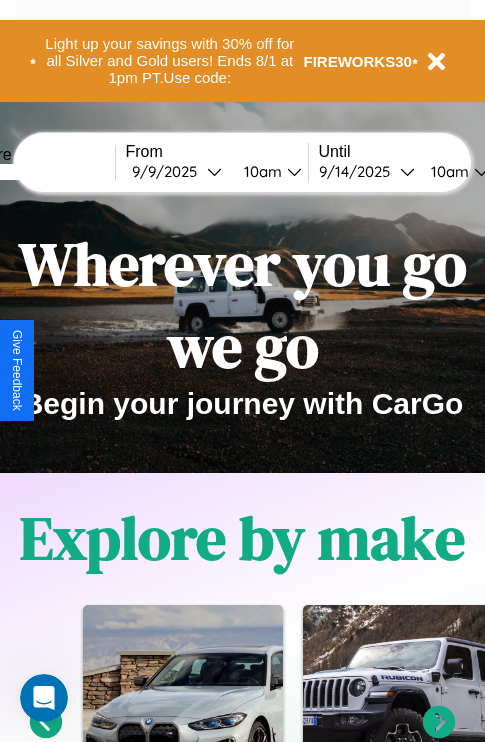 click on "10am" at bounding box center (447, 171) 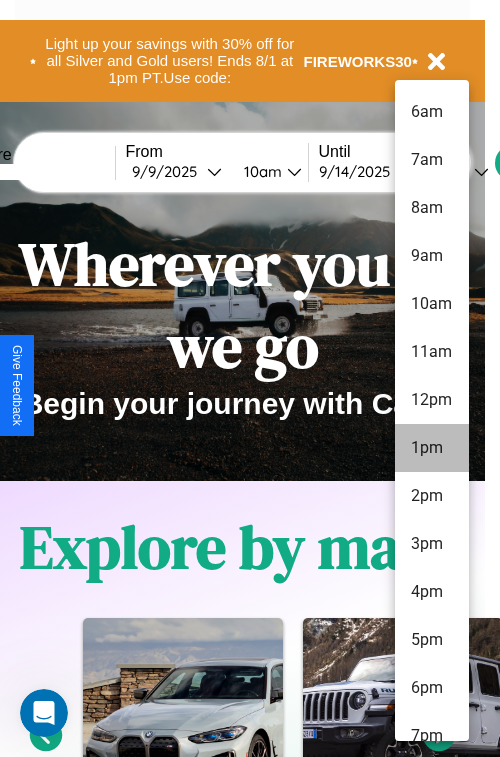 click on "1pm" at bounding box center [432, 448] 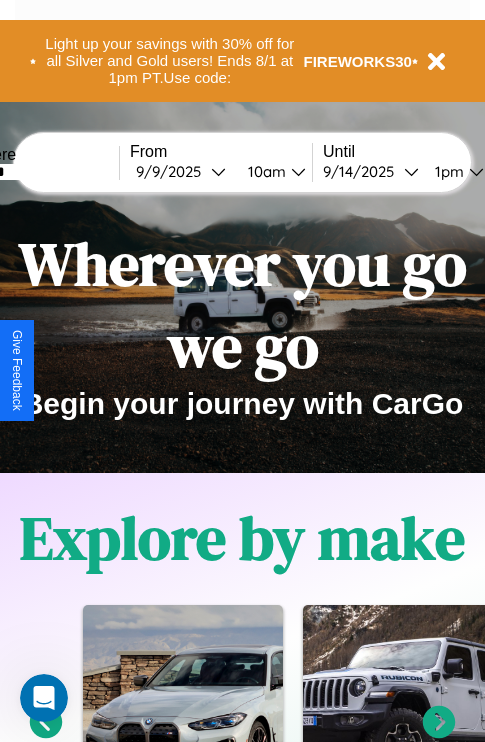 scroll, scrollTop: 0, scrollLeft: 67, axis: horizontal 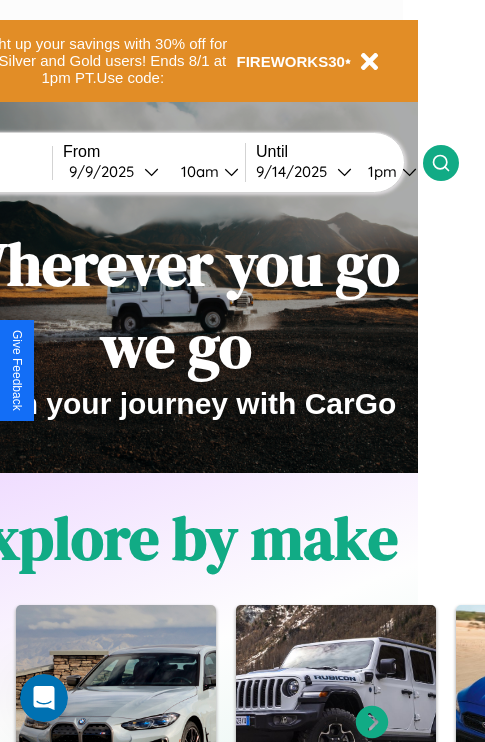 click 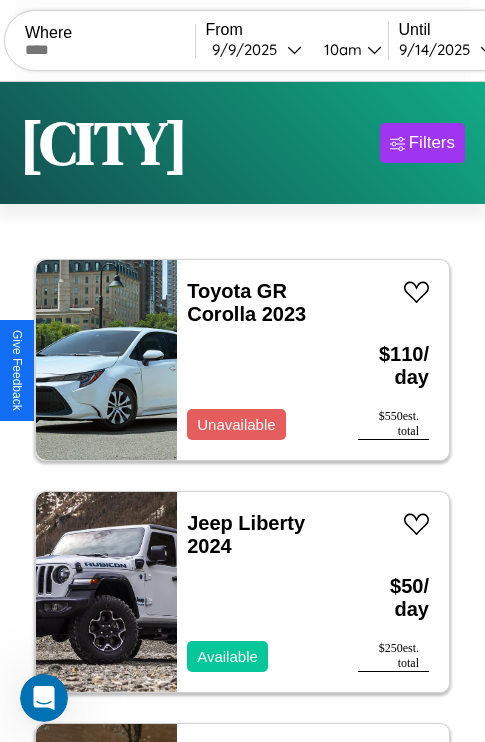 scroll, scrollTop: 95, scrollLeft: 0, axis: vertical 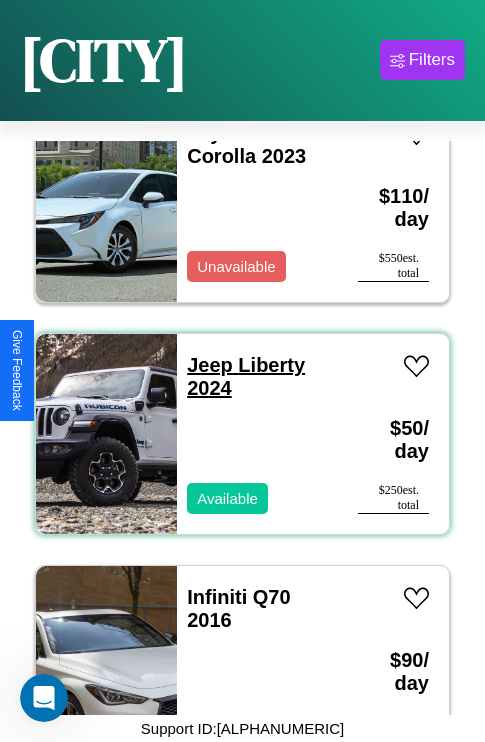 click on "Jeep   Liberty   2024" at bounding box center [246, 376] 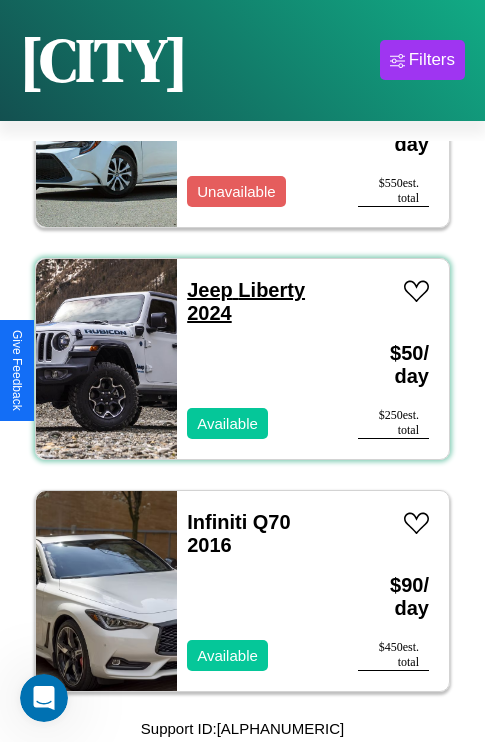 scroll, scrollTop: 0, scrollLeft: 0, axis: both 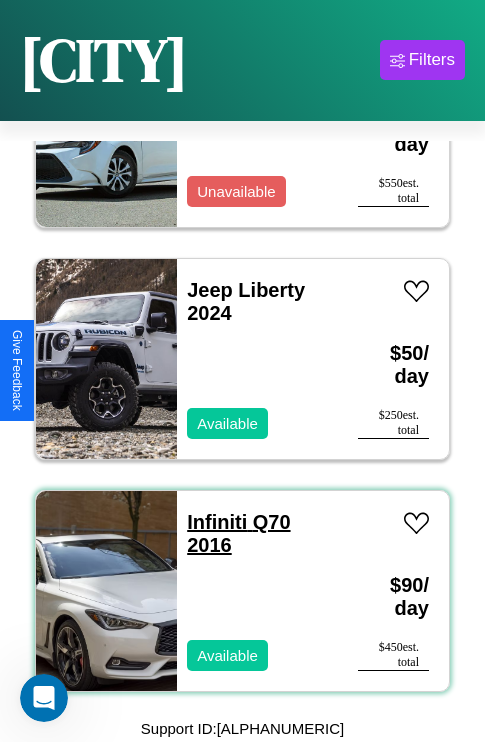 click on "Infiniti   Q70   2016" at bounding box center (238, 533) 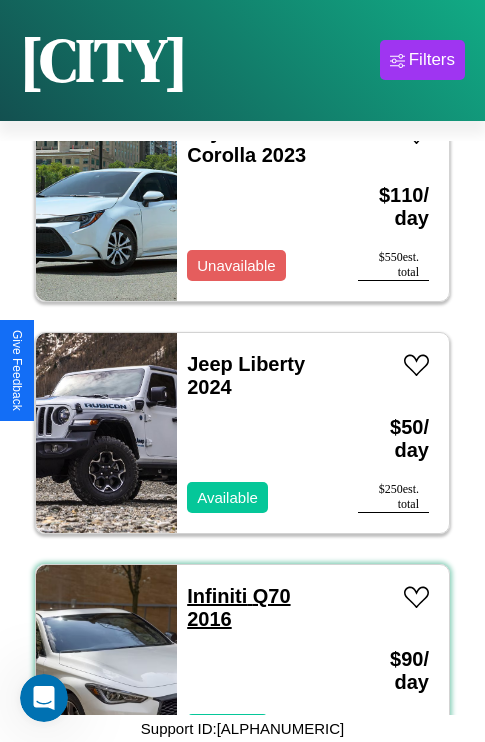 scroll, scrollTop: 75, scrollLeft: 0, axis: vertical 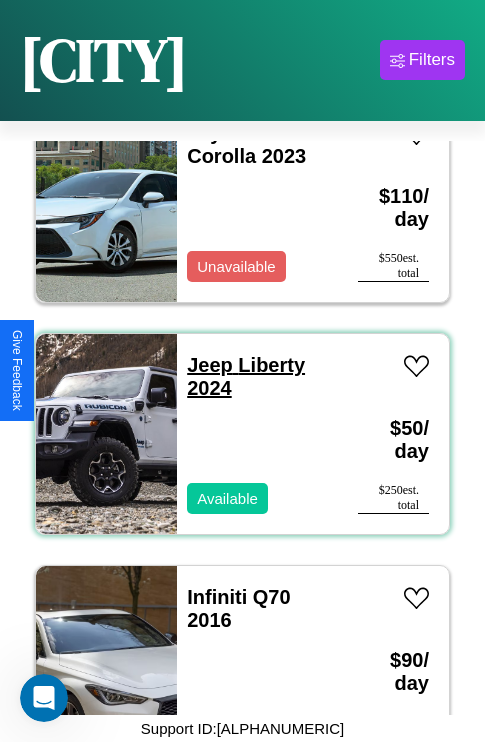 click on "Jeep   Liberty   2024" at bounding box center (246, 376) 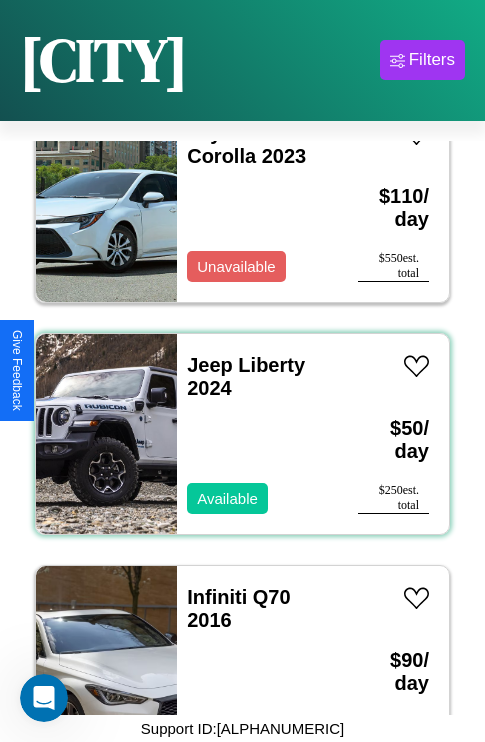 click on "Jeep   Liberty   2024 Available" at bounding box center [257, 434] 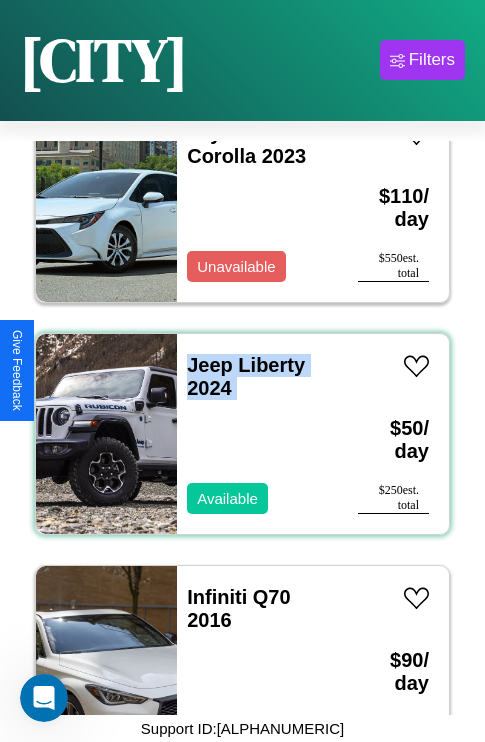 click on "Jeep   Liberty   2024 Available" at bounding box center (257, 434) 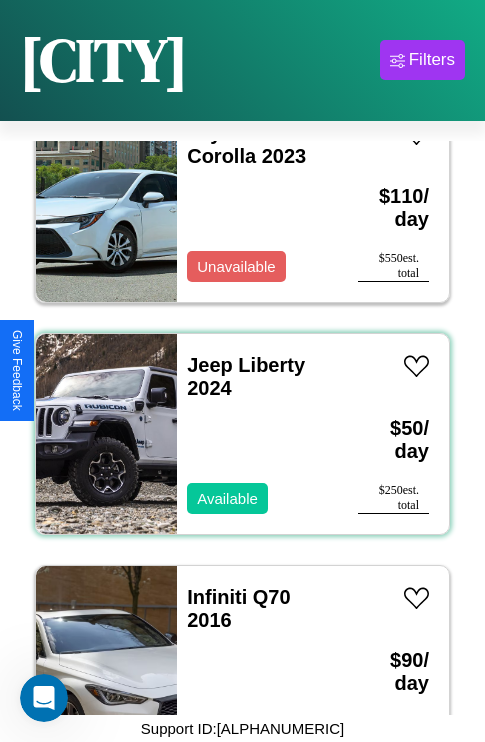 click on "Jeep   Liberty   2024 Available" at bounding box center (257, 434) 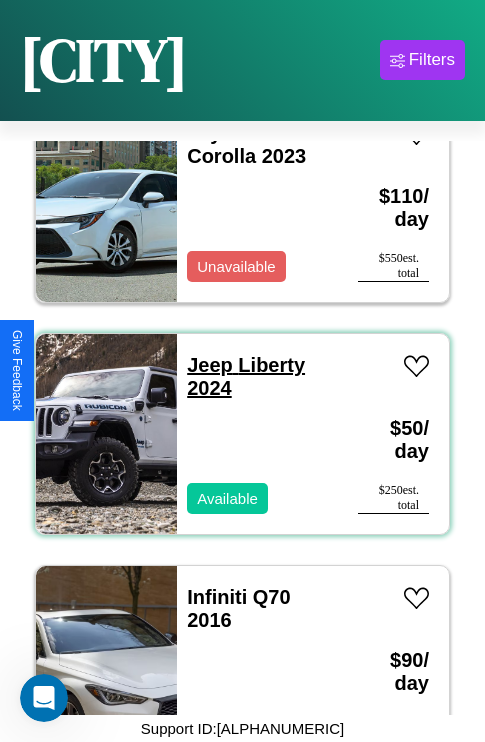 click on "Jeep   Liberty   2024" at bounding box center (246, 376) 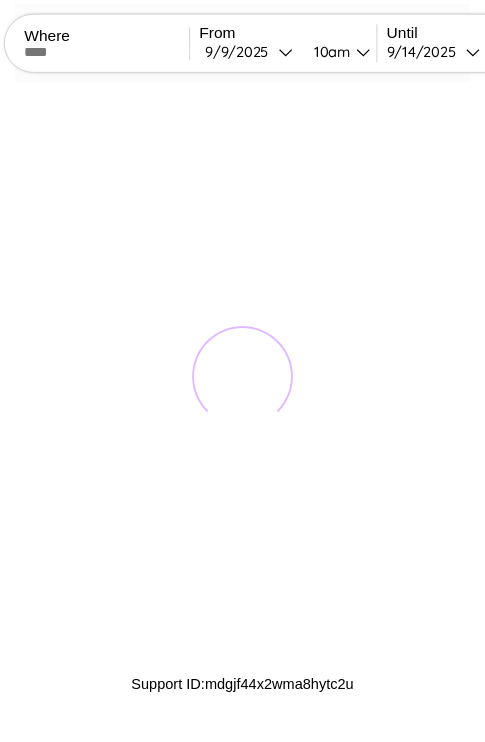 scroll, scrollTop: 0, scrollLeft: 0, axis: both 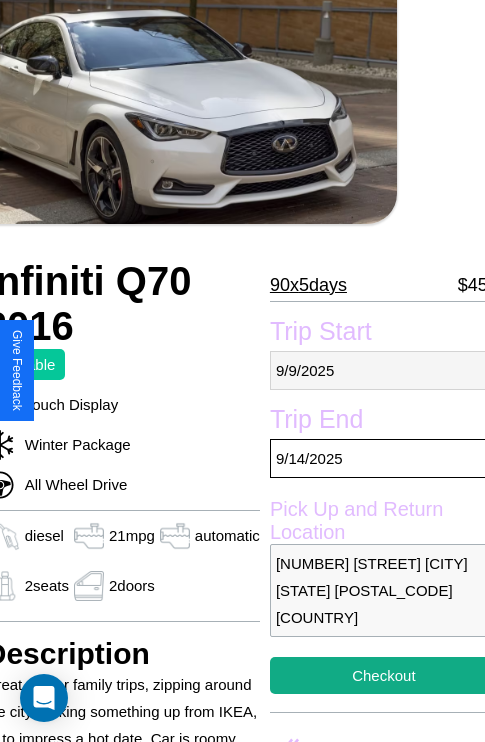 click on "9 / 9 / 2025" at bounding box center (384, 370) 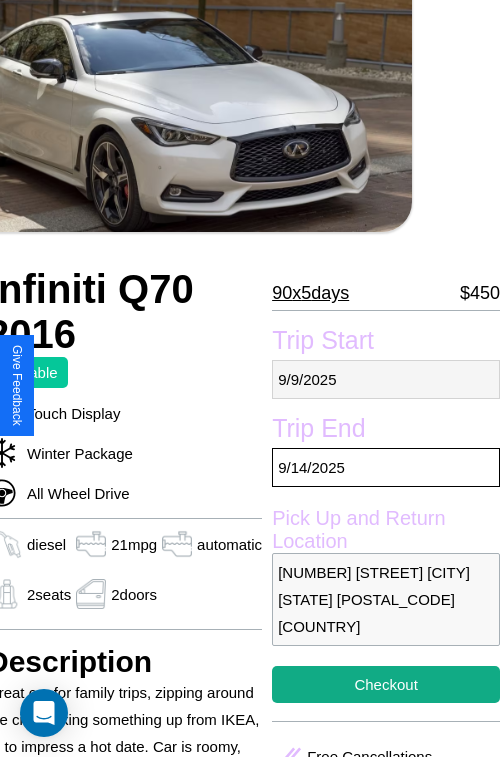 select on "*" 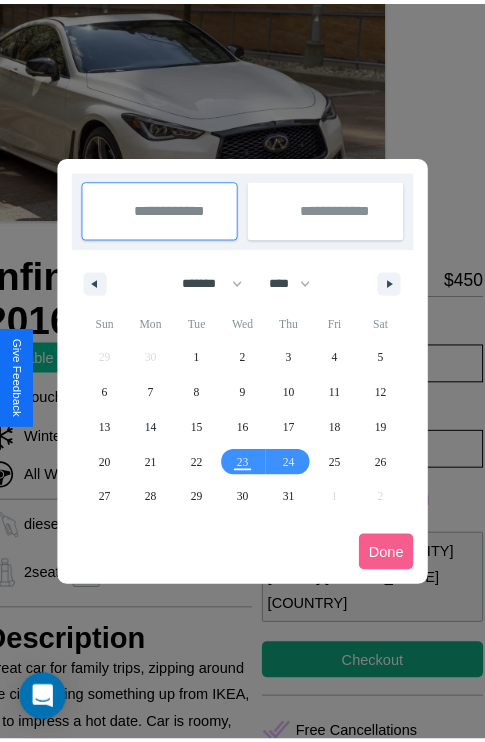 scroll, scrollTop: 0, scrollLeft: 88, axis: horizontal 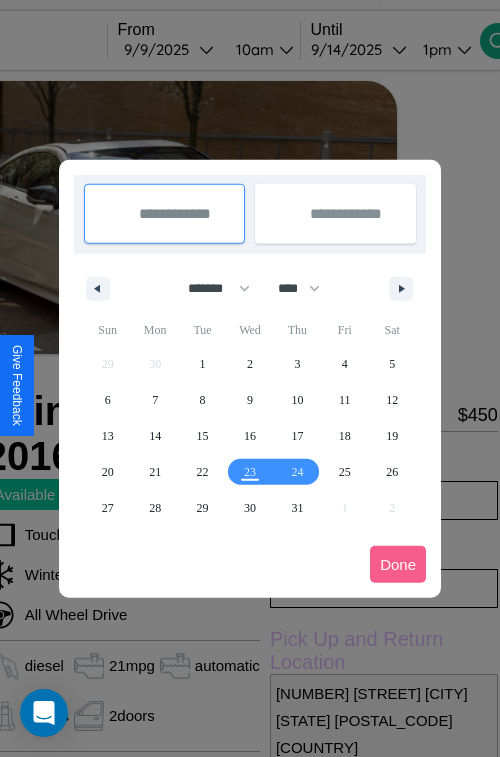 click at bounding box center (250, 378) 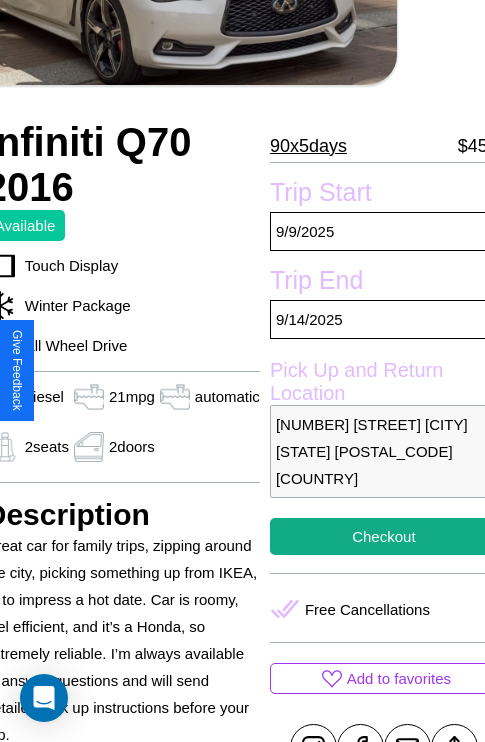 scroll, scrollTop: 408, scrollLeft: 88, axis: both 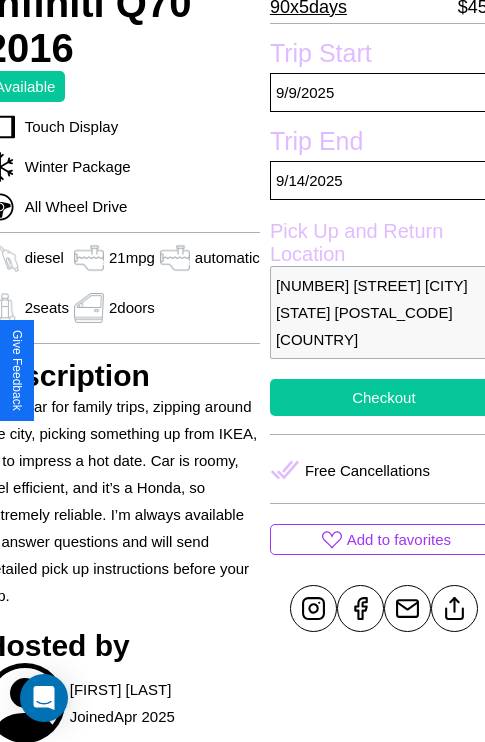 click on "Checkout" at bounding box center (384, 397) 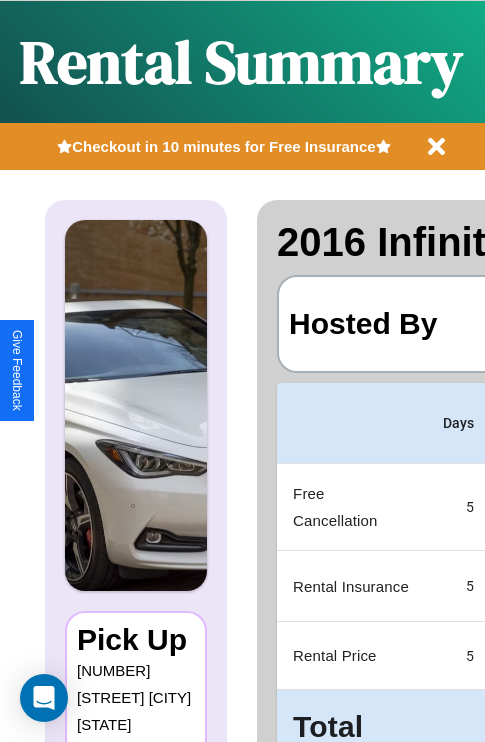 scroll, scrollTop: 0, scrollLeft: 378, axis: horizontal 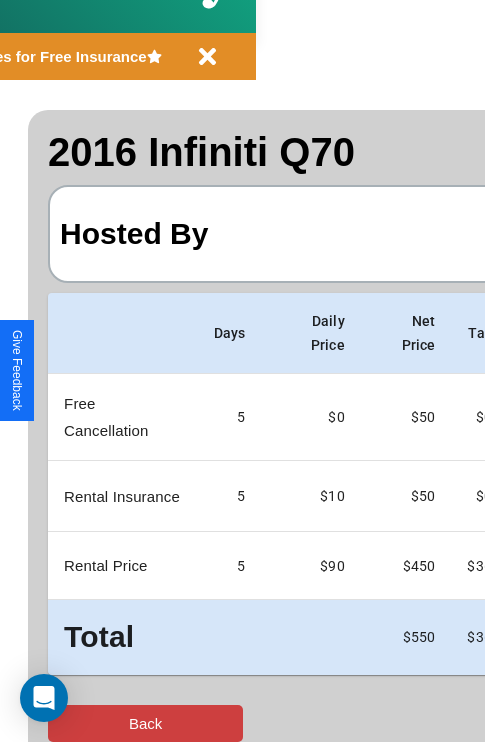 click on "Back" at bounding box center [145, 723] 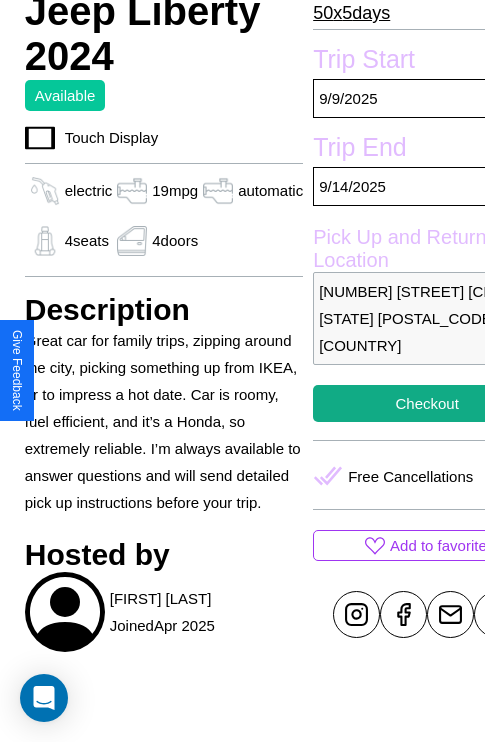 scroll, scrollTop: 588, scrollLeft: 76, axis: both 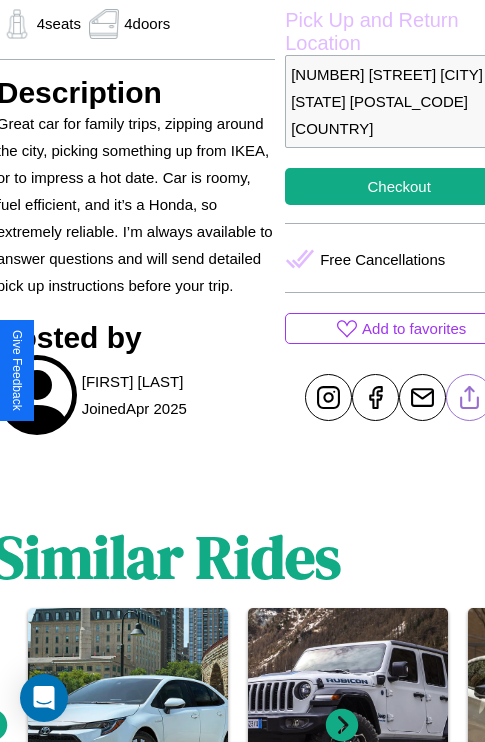 click 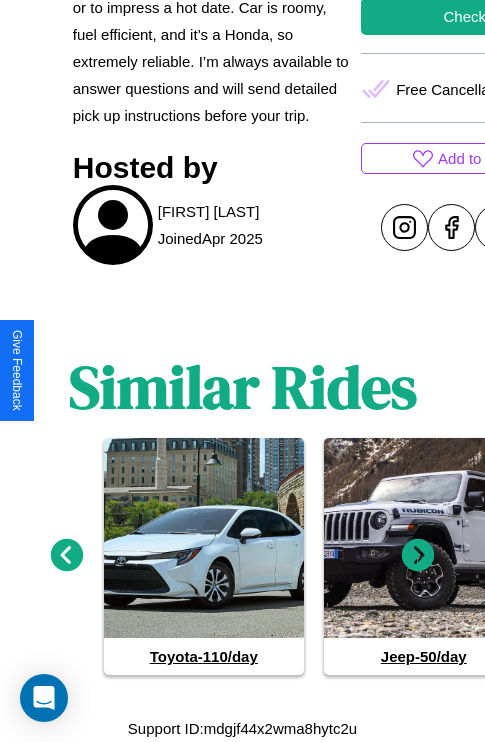 scroll, scrollTop: 774, scrollLeft: 0, axis: vertical 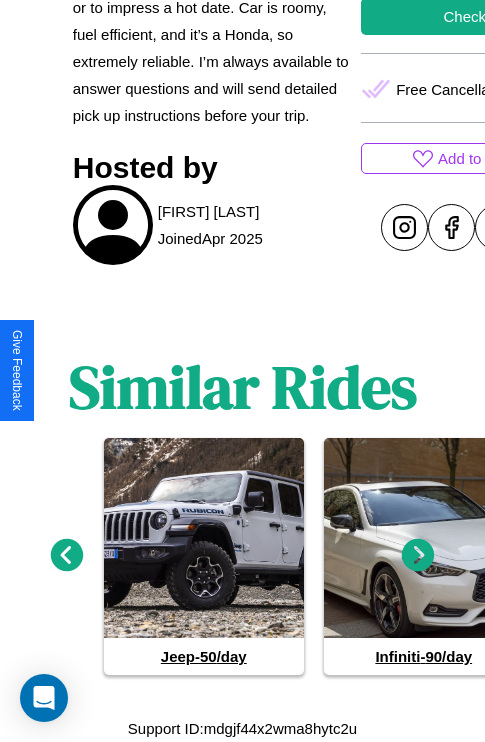 click 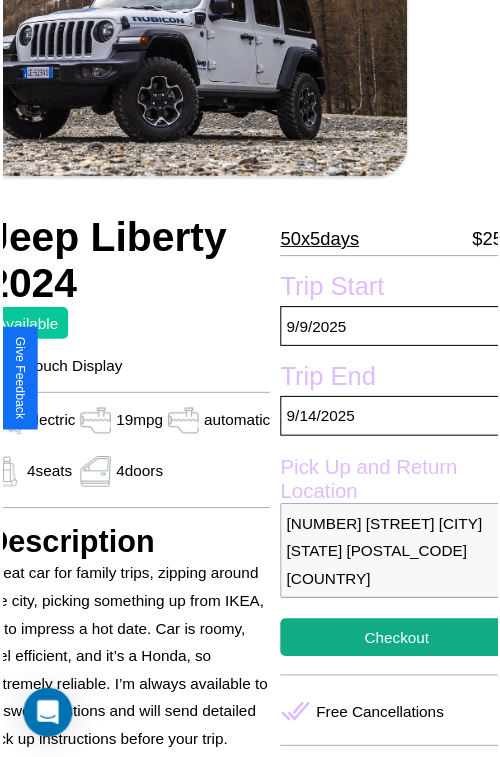 scroll, scrollTop: 99, scrollLeft: 96, axis: both 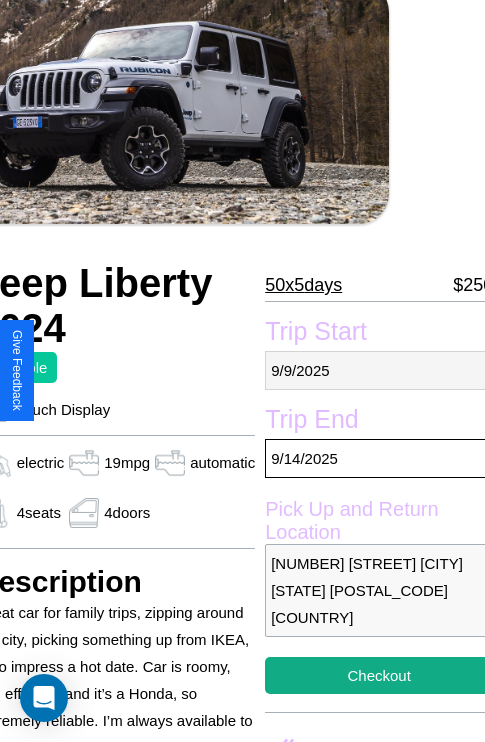 click on "[DATE]" at bounding box center (379, 370) 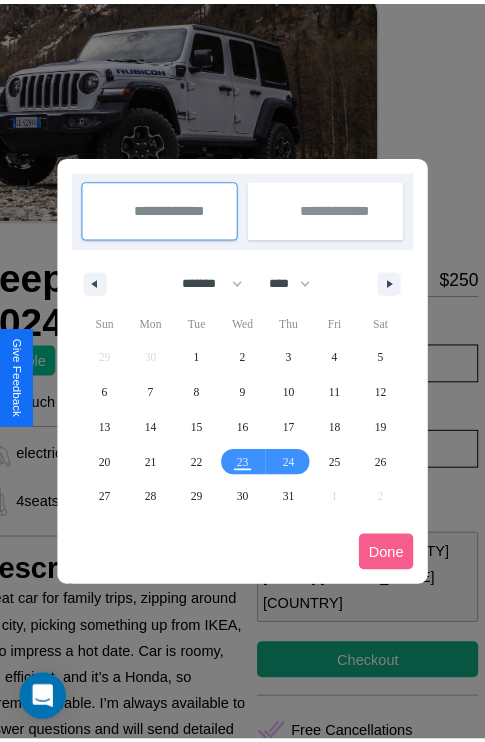 scroll, scrollTop: 0, scrollLeft: 96, axis: horizontal 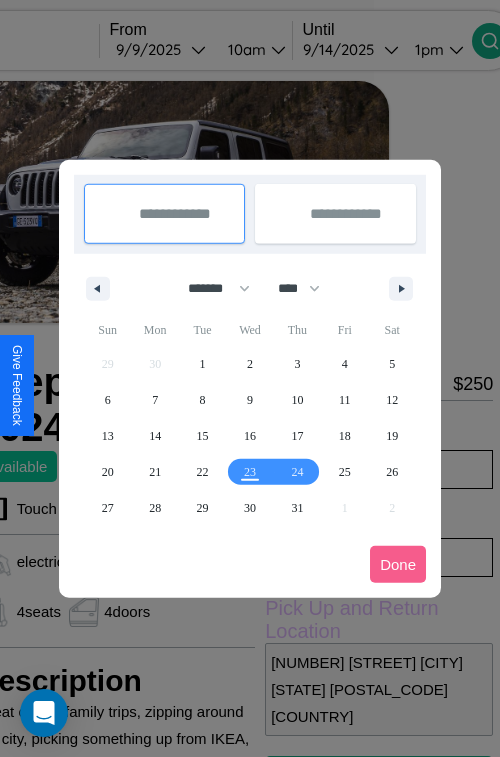 click at bounding box center (250, 378) 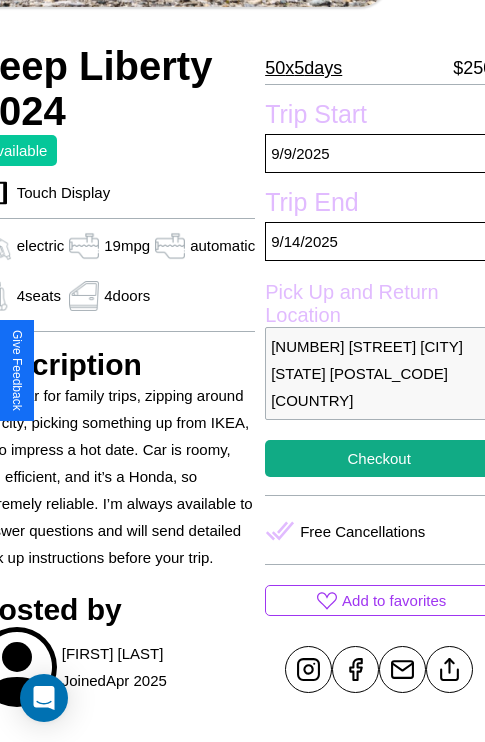 scroll, scrollTop: 377, scrollLeft: 96, axis: both 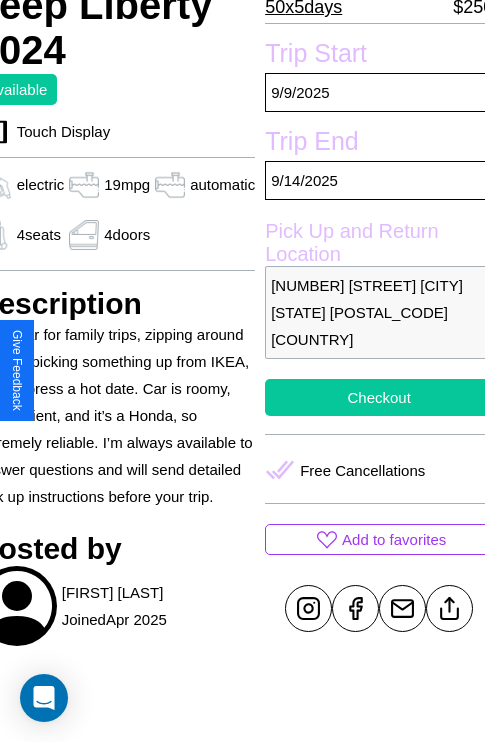click on "Checkout" at bounding box center [379, 397] 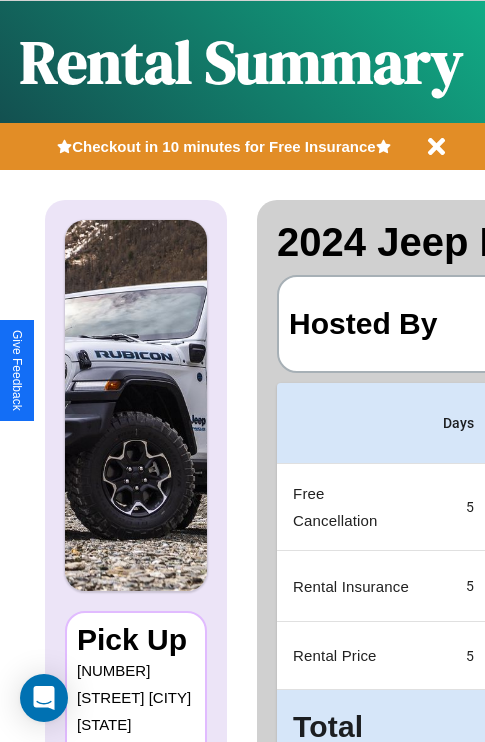 scroll, scrollTop: 0, scrollLeft: 378, axis: horizontal 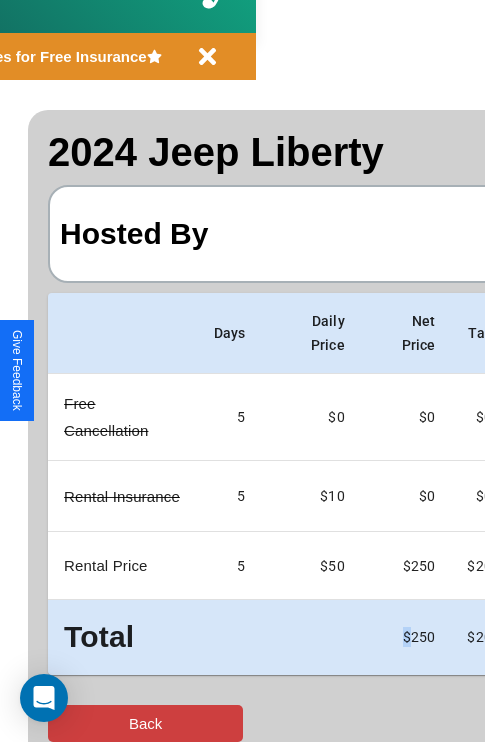 click on "Back" at bounding box center [145, 723] 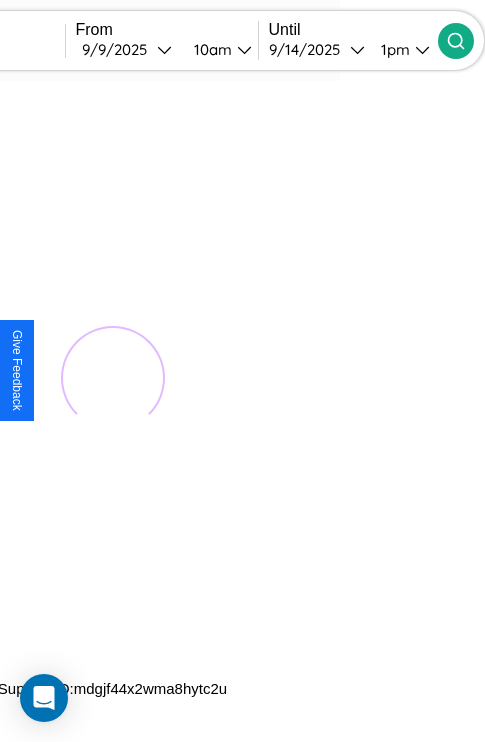 scroll, scrollTop: 0, scrollLeft: 0, axis: both 